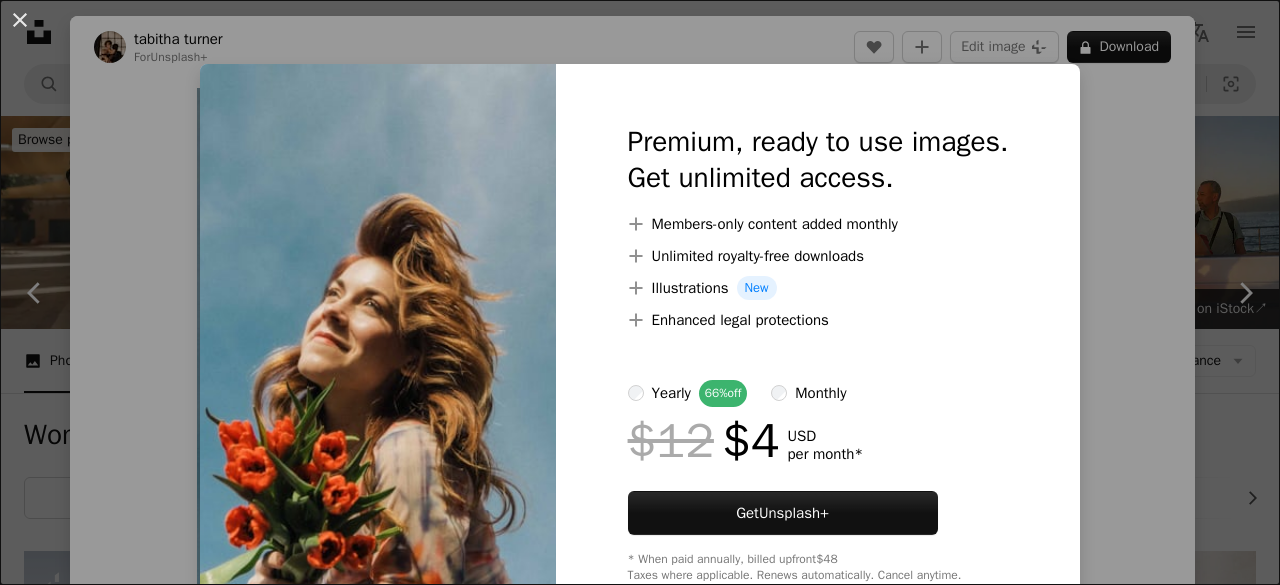 scroll, scrollTop: 21323, scrollLeft: 0, axis: vertical 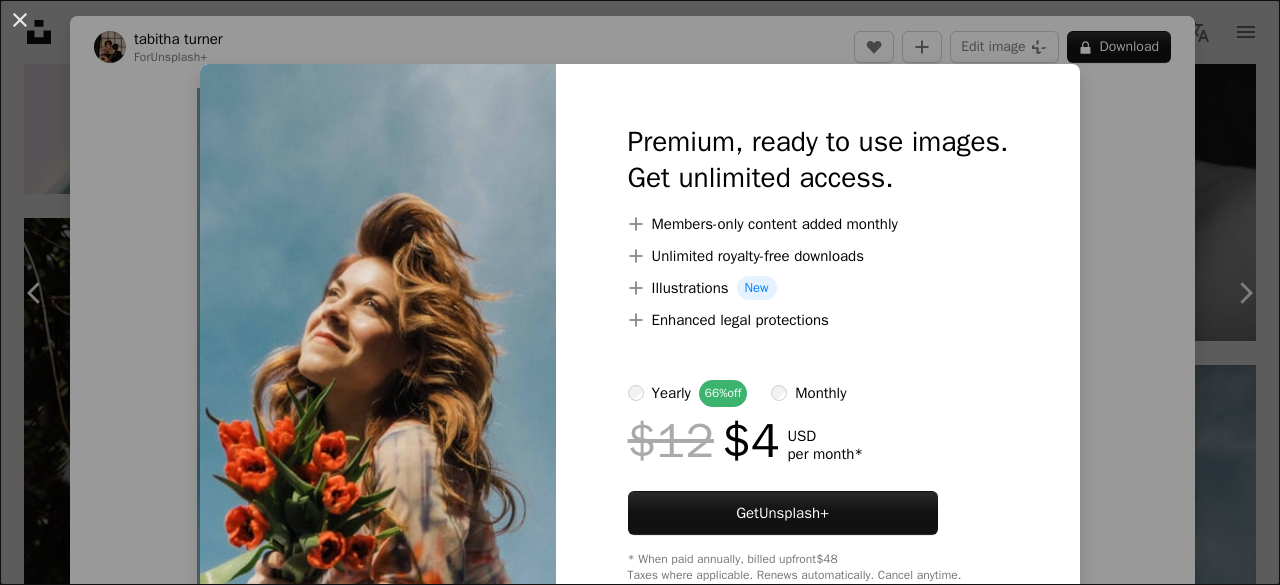 click on "An X shape Premium, ready to use images. Get unlimited access. A plus sign Members-only content added monthly A plus sign Unlimited royalty-free downloads A plus sign Illustrations  New A plus sign Enhanced legal protections yearly 66%  off monthly $12   $4 USD per month * Get  Unsplash+ * When paid annually, billed upfront  $48 Taxes where applicable. Renews automatically. Cancel anytime." at bounding box center (640, 292) 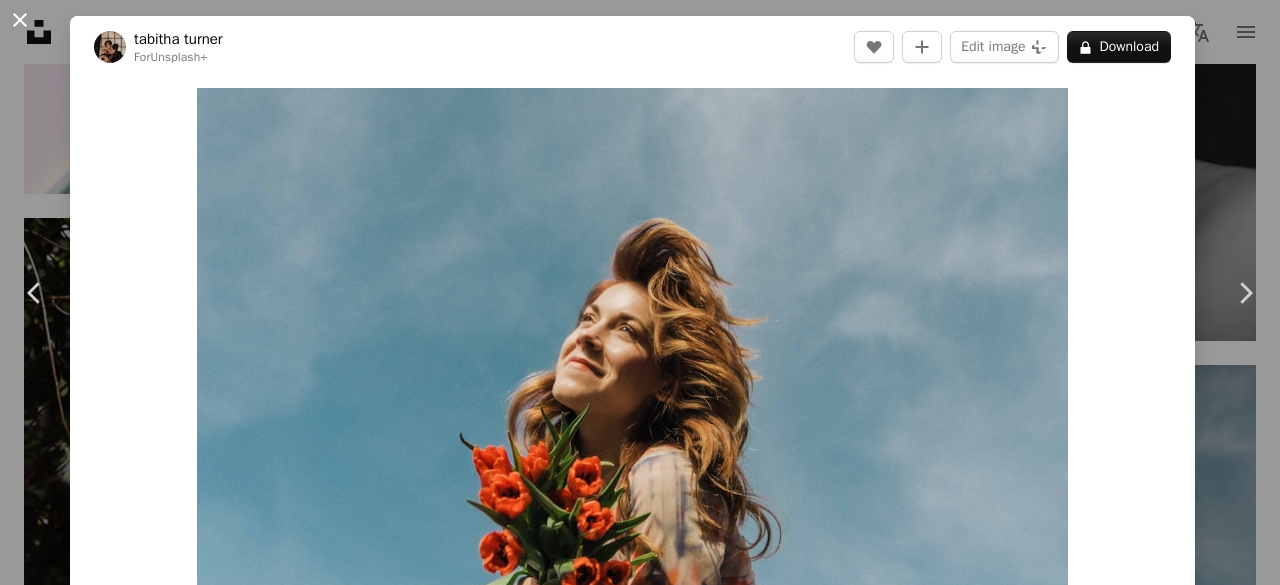 click on "An X shape" at bounding box center [20, 20] 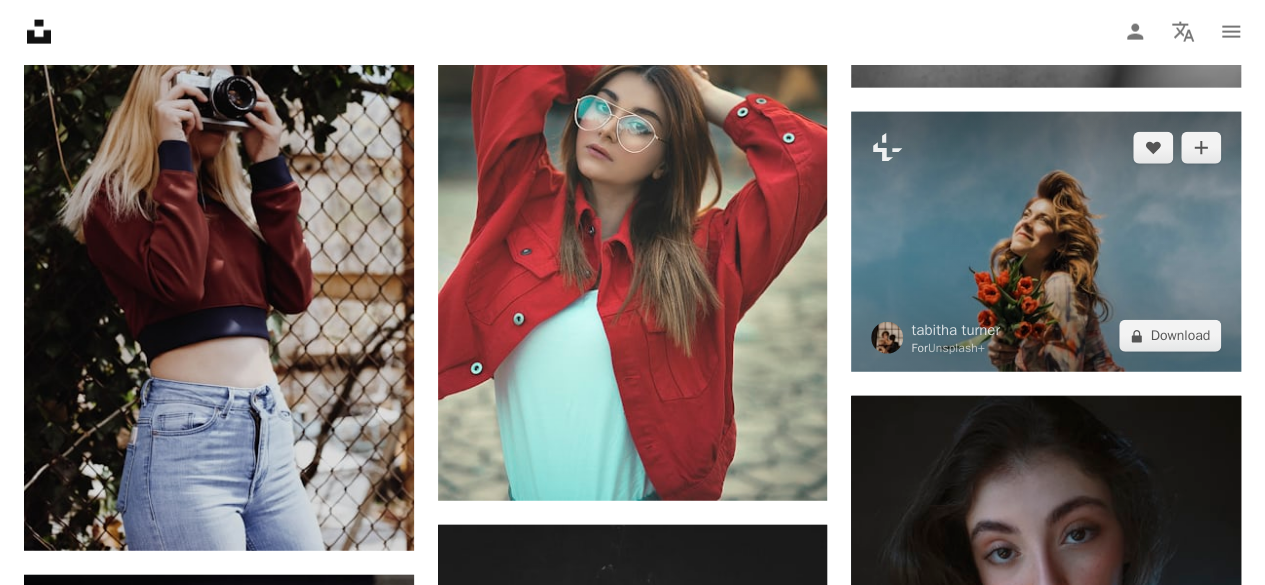 click at bounding box center (1046, 242) 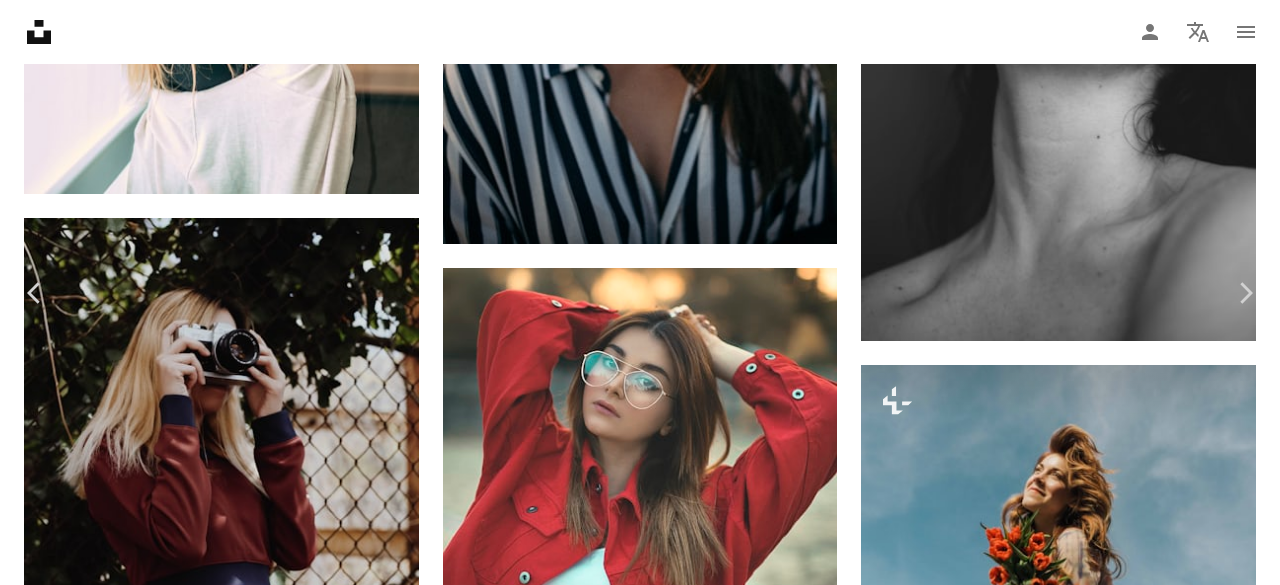 click at bounding box center [632, 5155] 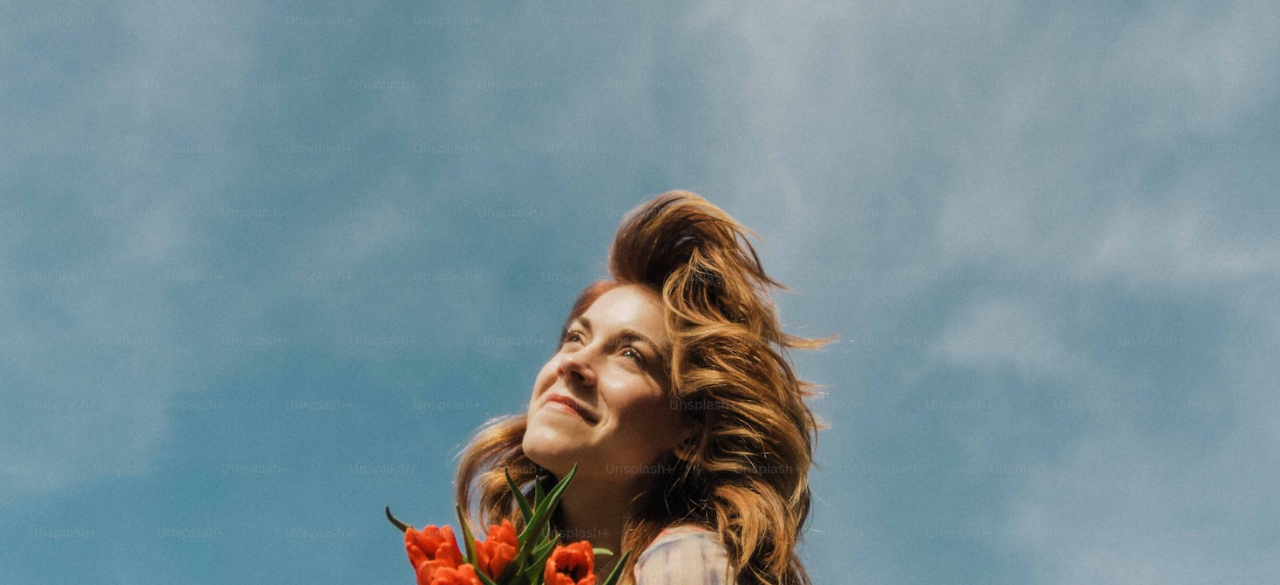 scroll, scrollTop: 125, scrollLeft: 0, axis: vertical 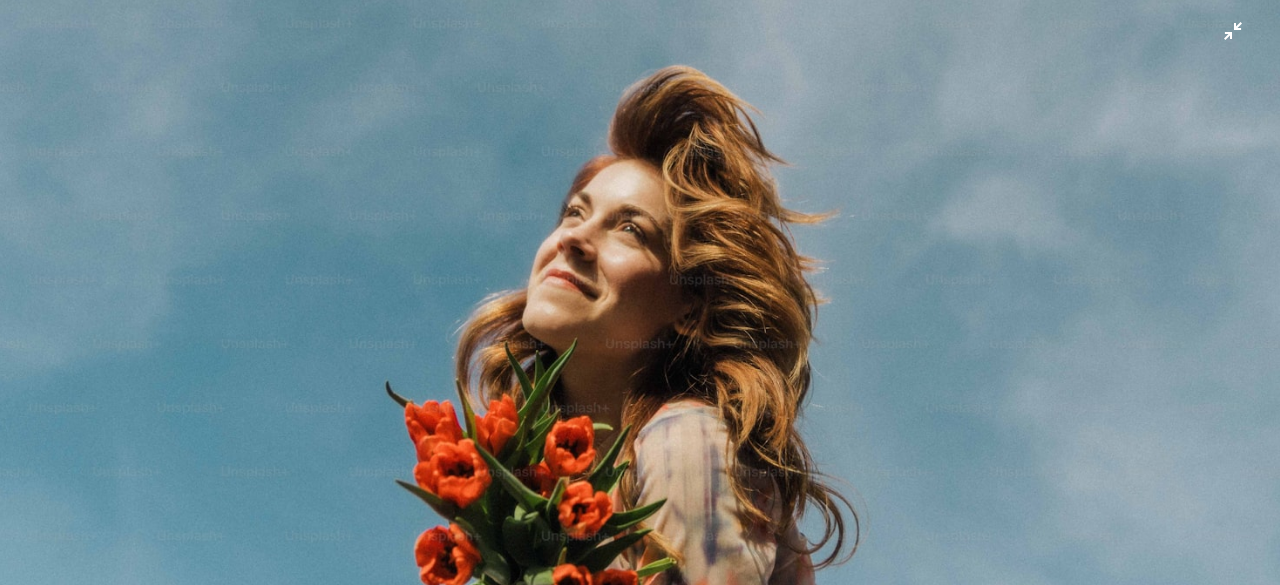 click at bounding box center [640, 301] 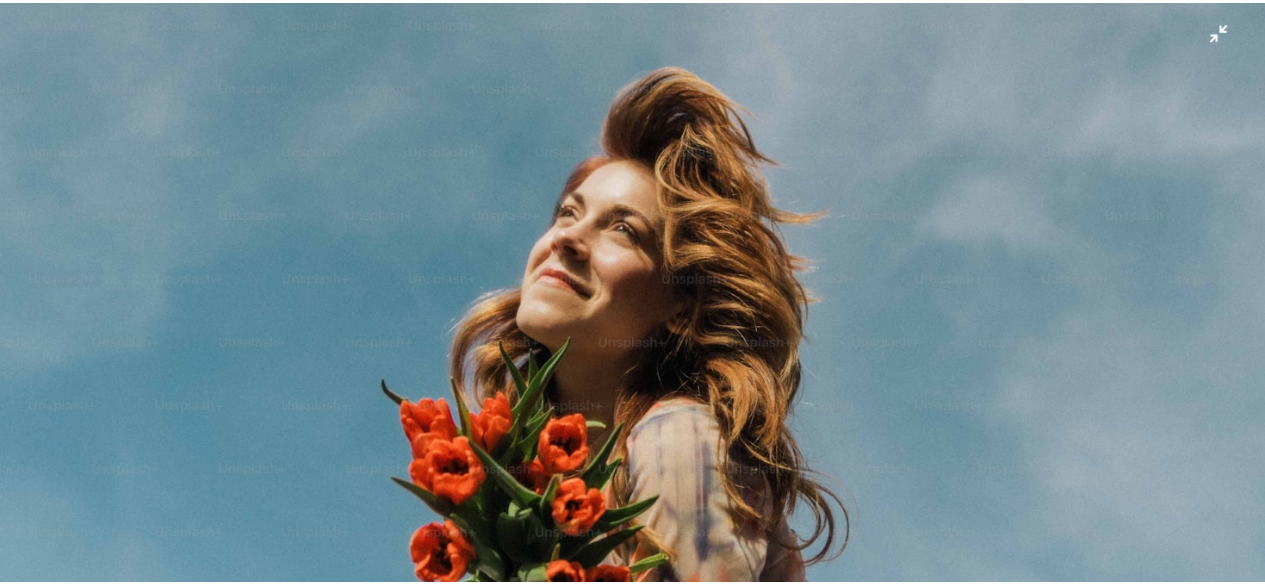 scroll, scrollTop: 83, scrollLeft: 0, axis: vertical 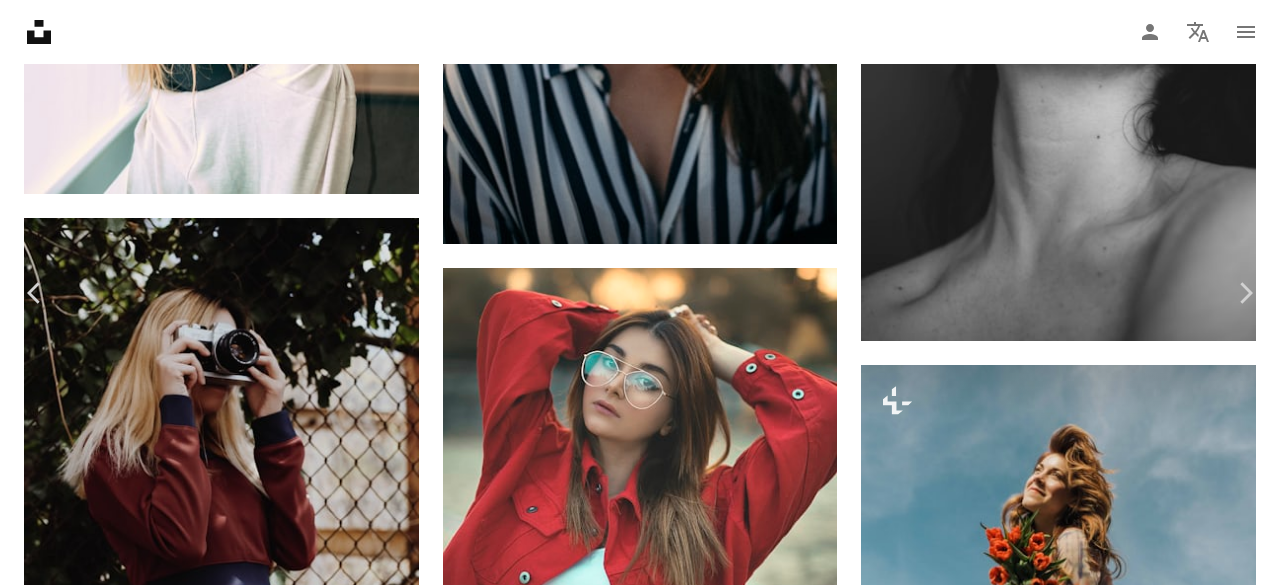 click on "An X shape" at bounding box center (20, 20) 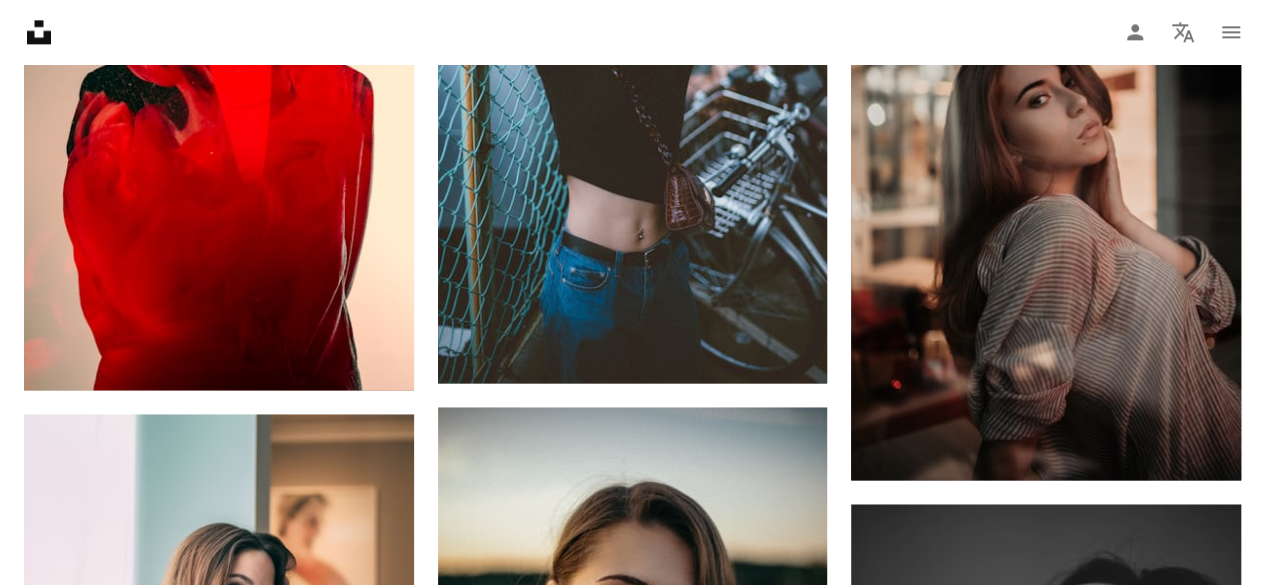 scroll, scrollTop: 20023, scrollLeft: 0, axis: vertical 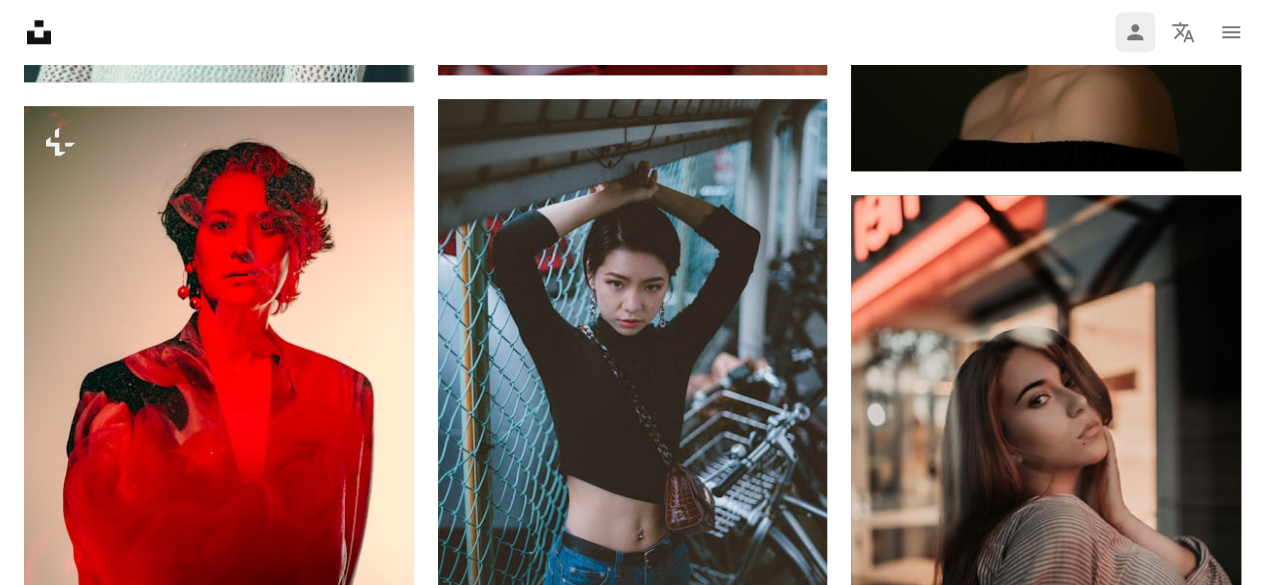 click on "Person" 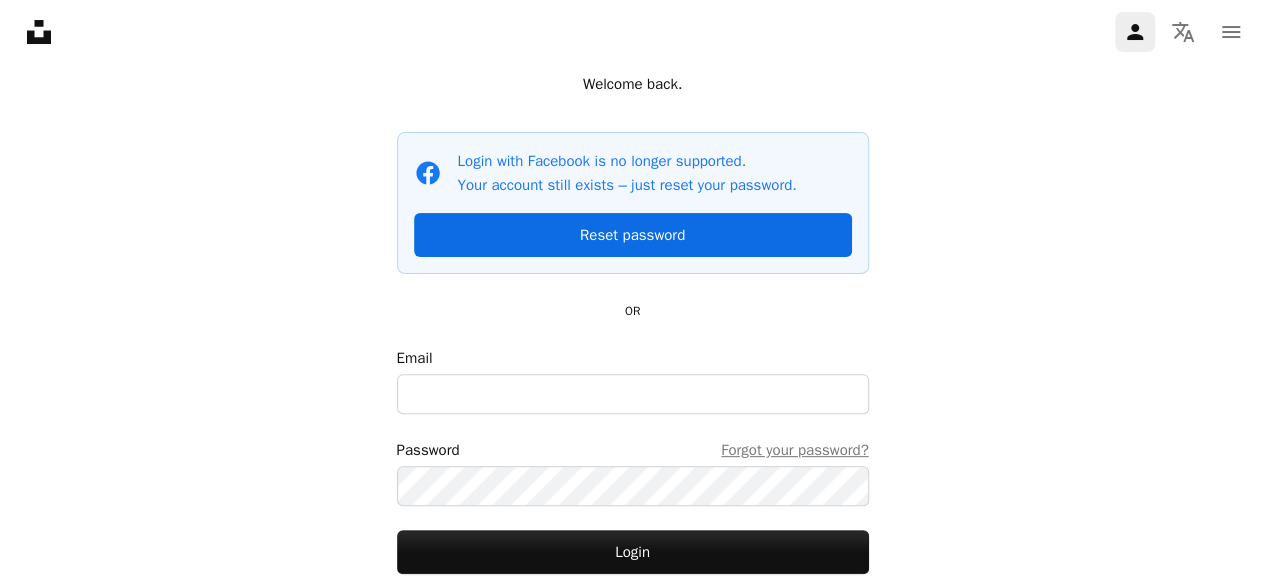 scroll, scrollTop: 276, scrollLeft: 0, axis: vertical 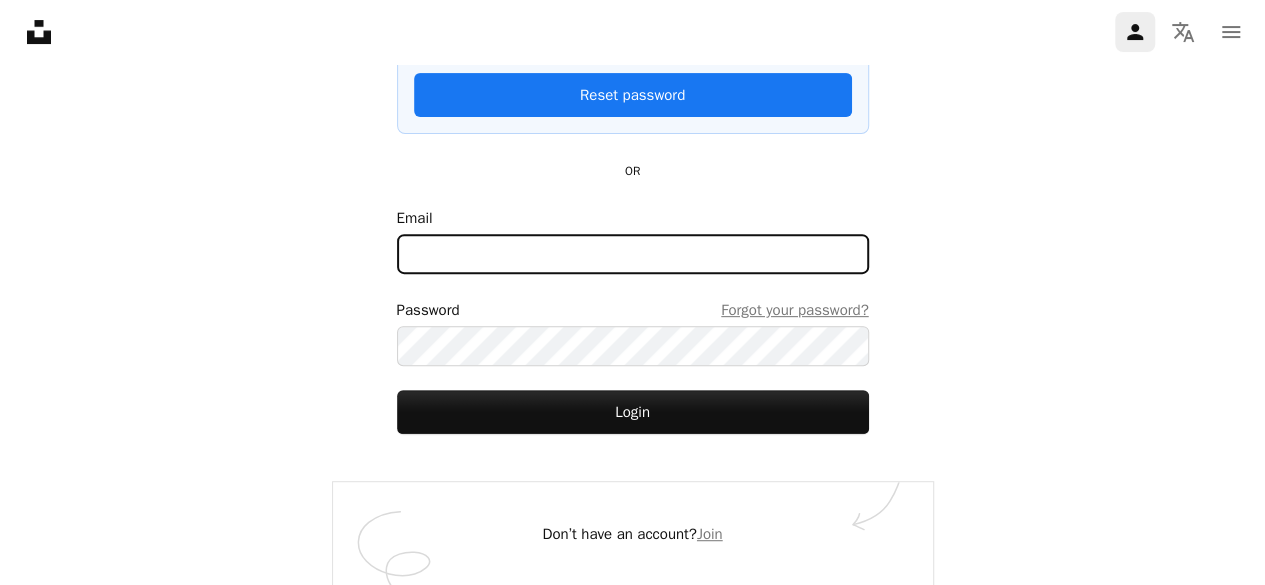 click on "Email" at bounding box center [633, 254] 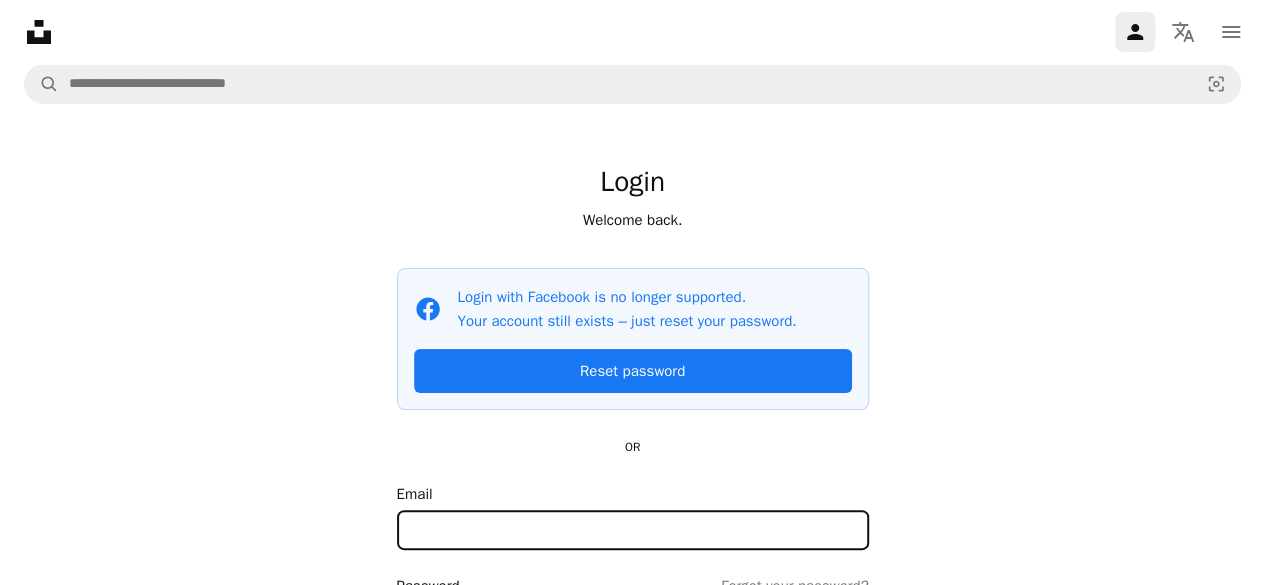 scroll, scrollTop: 276, scrollLeft: 0, axis: vertical 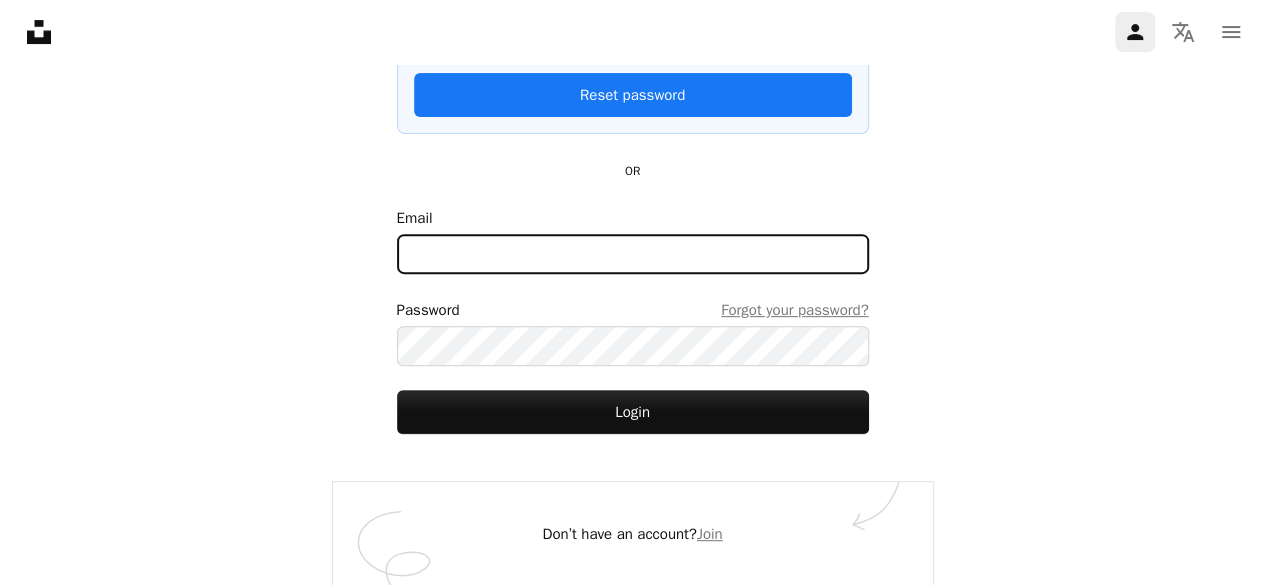 click on "Email" at bounding box center [633, 254] 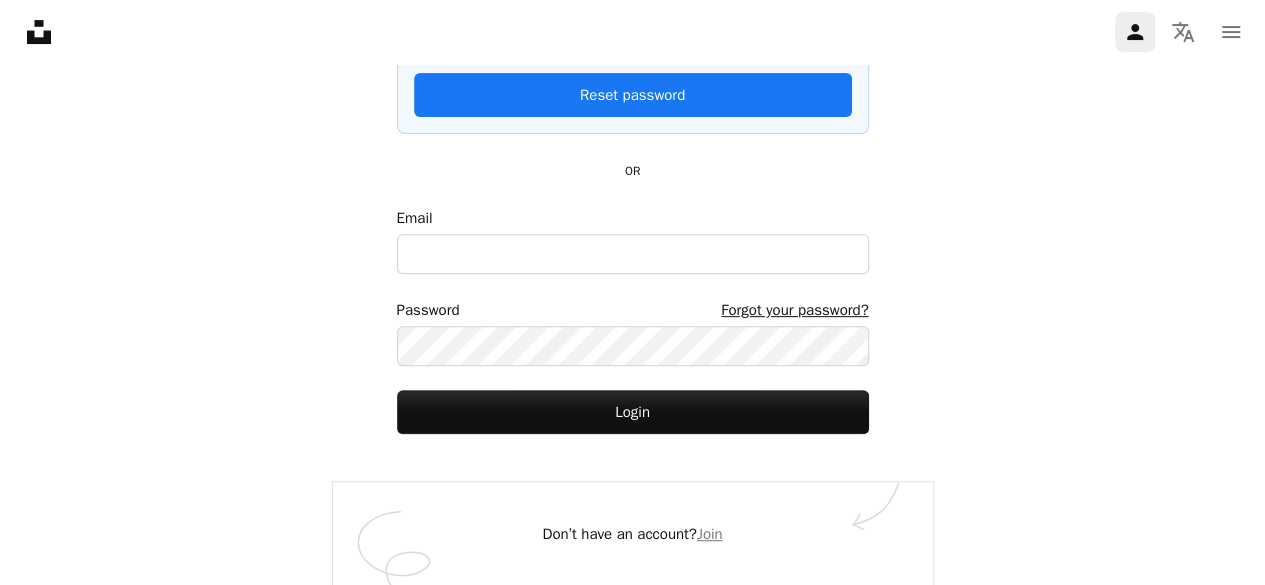 click on "Forgot your password?" at bounding box center (794, 310) 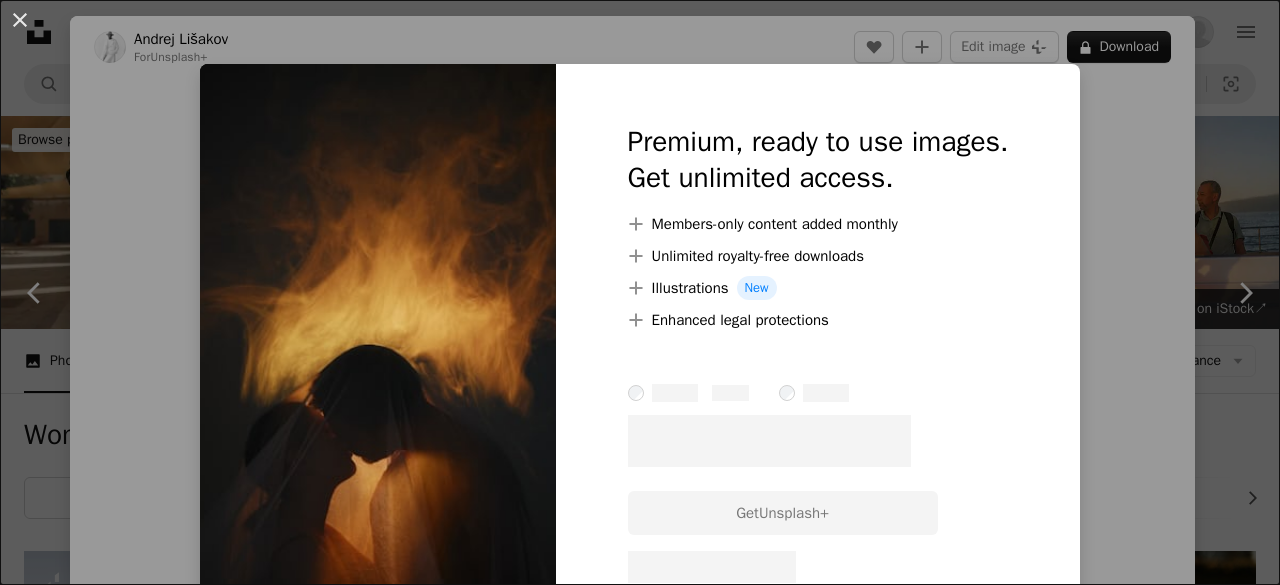 scroll, scrollTop: 30623, scrollLeft: 0, axis: vertical 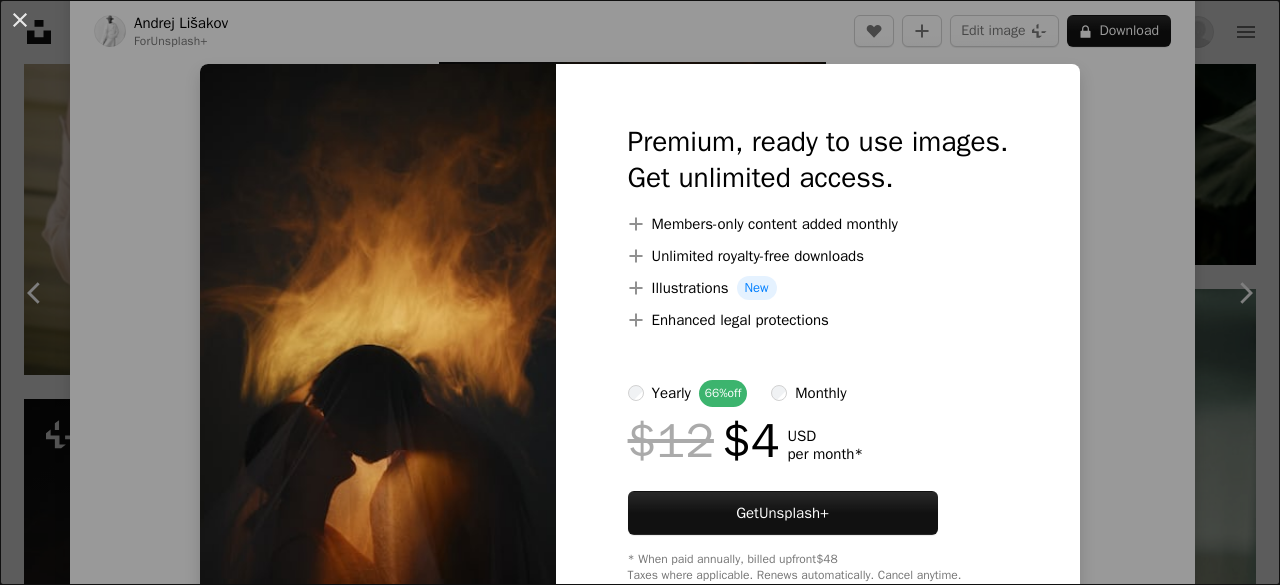 click on "An X shape Premium, ready to use images. Get unlimited access. A plus sign Members-only content added monthly A plus sign Unlimited royalty-free downloads A plus sign Illustrations  New A plus sign Enhanced legal protections yearly 66%  off monthly $12   $4 USD per month * Get  Unsplash+ * When paid annually, billed upfront  $48 Taxes where applicable. Renews automatically. Cancel anytime." at bounding box center (640, 292) 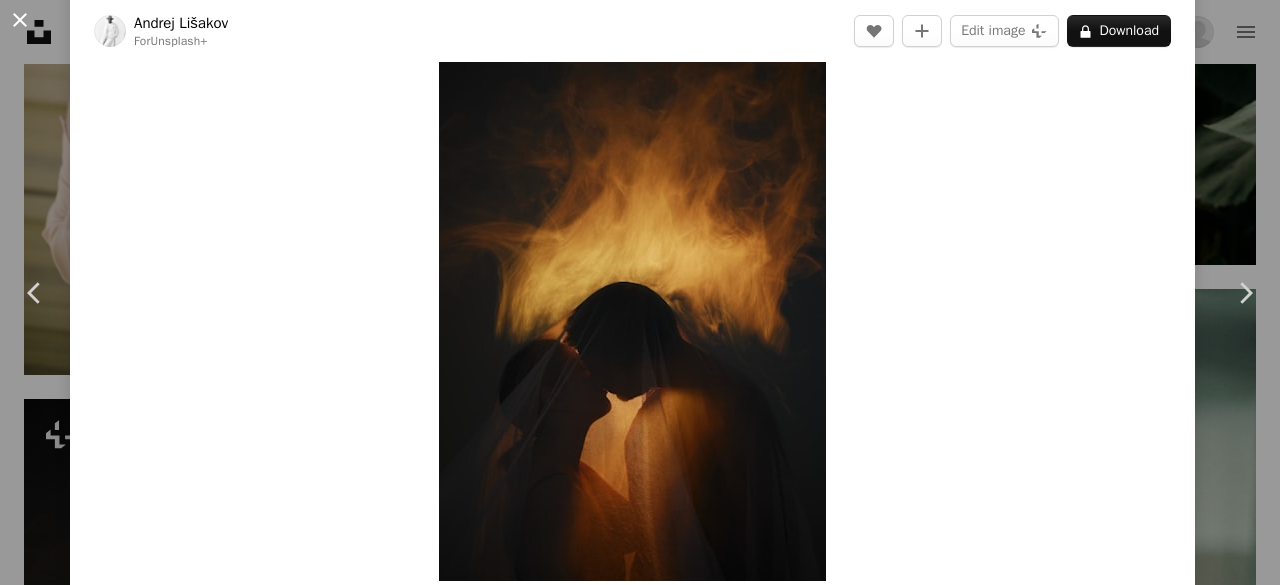 click on "An X shape" at bounding box center (20, 20) 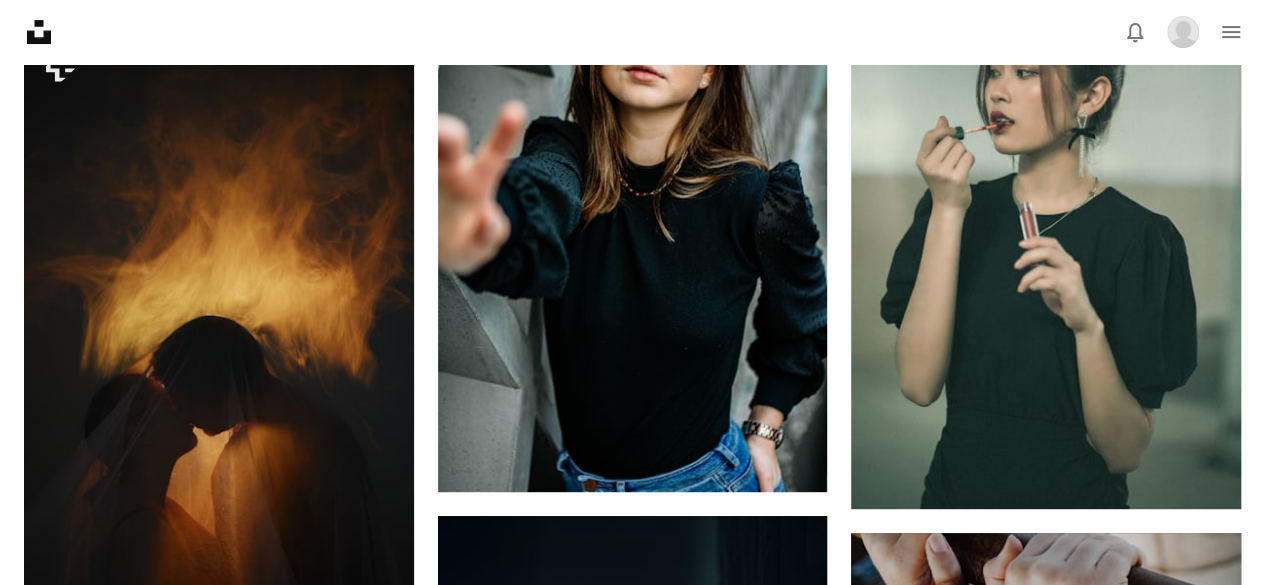 click on "Unsplash logo Unsplash Home" 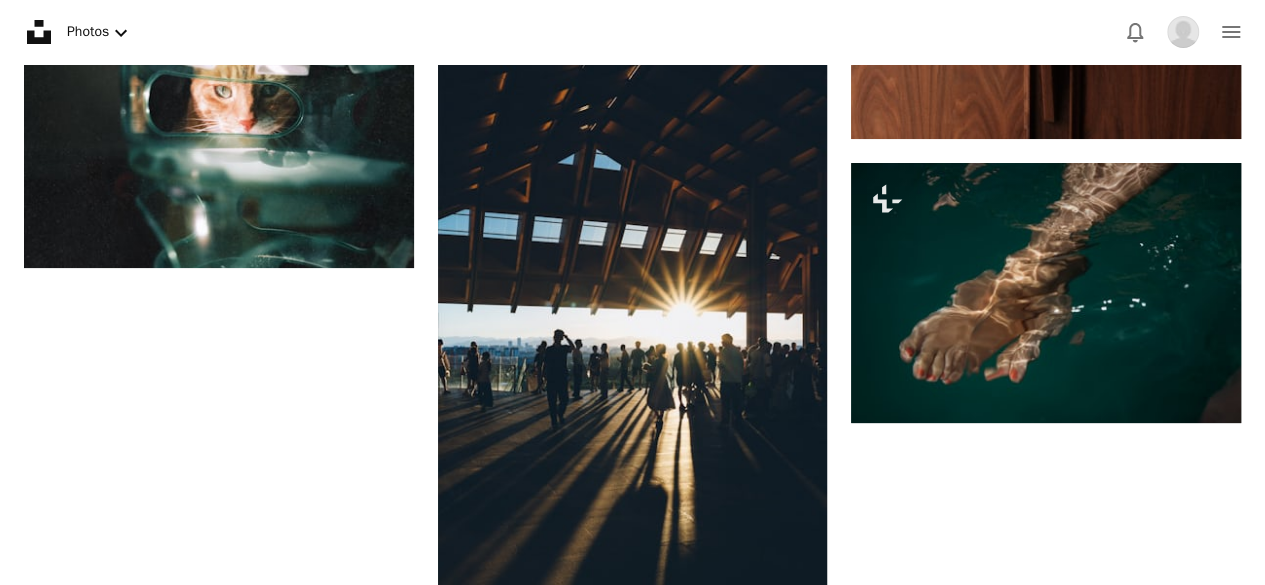 scroll, scrollTop: 0, scrollLeft: 0, axis: both 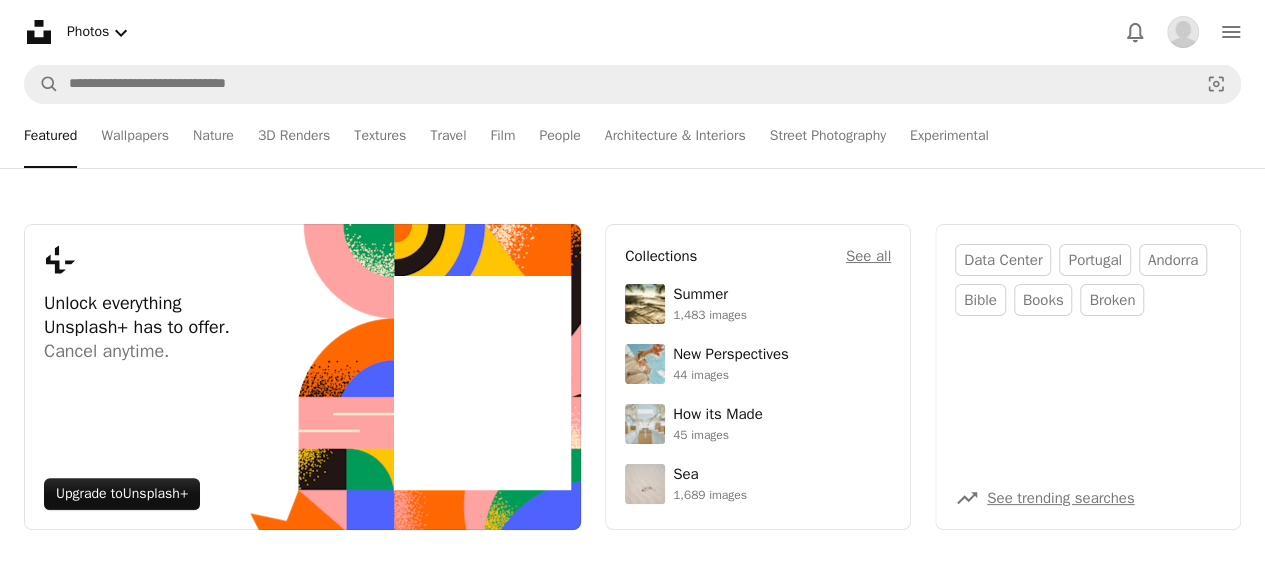 click on "Unsplash logo Unsplash Home" 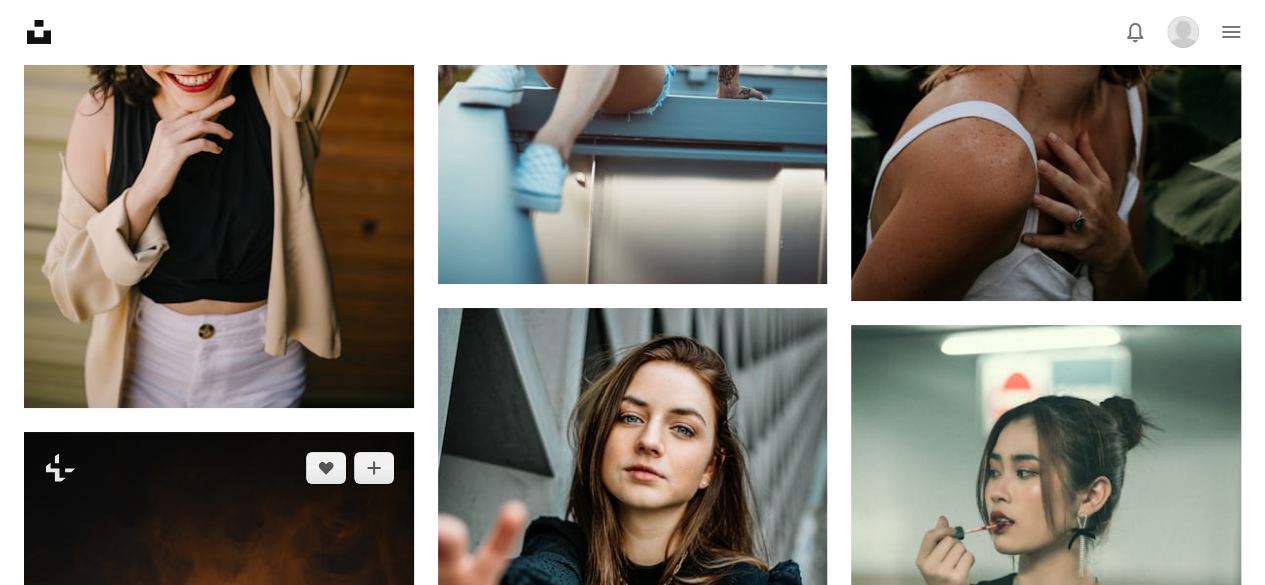scroll, scrollTop: 29723, scrollLeft: 0, axis: vertical 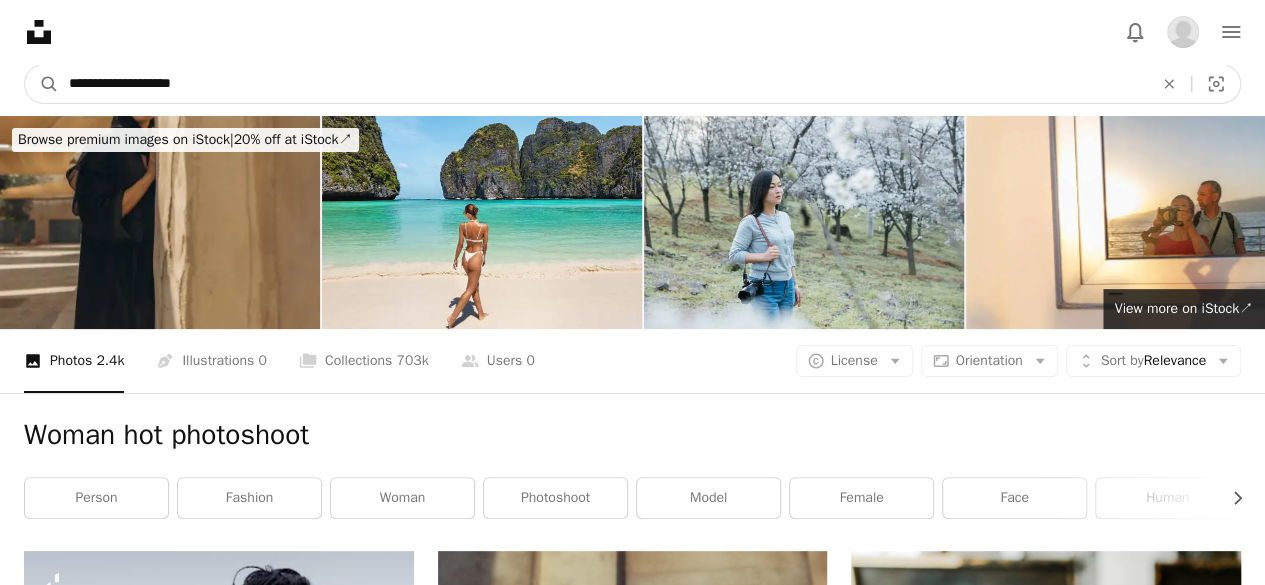 drag, startPoint x: 236, startPoint y: 83, endPoint x: 0, endPoint y: 50, distance: 238.29604 